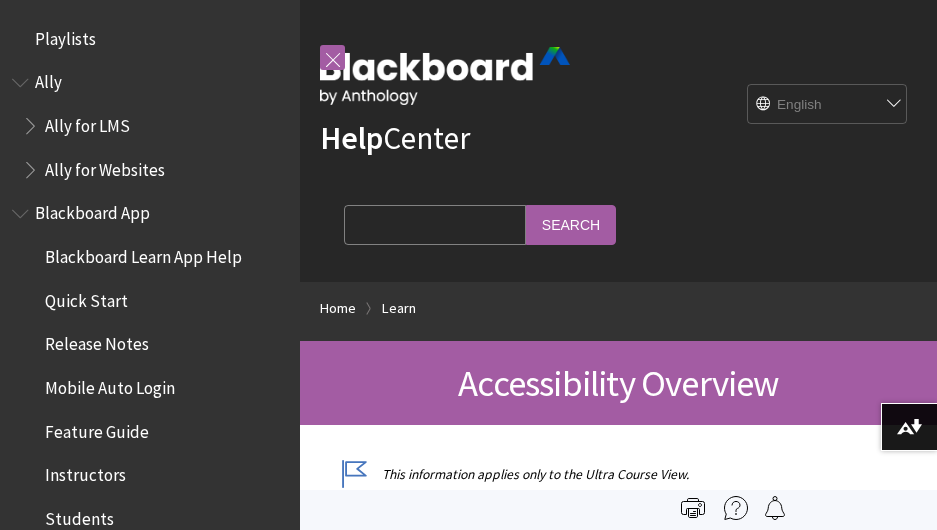 scroll, scrollTop: 0, scrollLeft: 0, axis: both 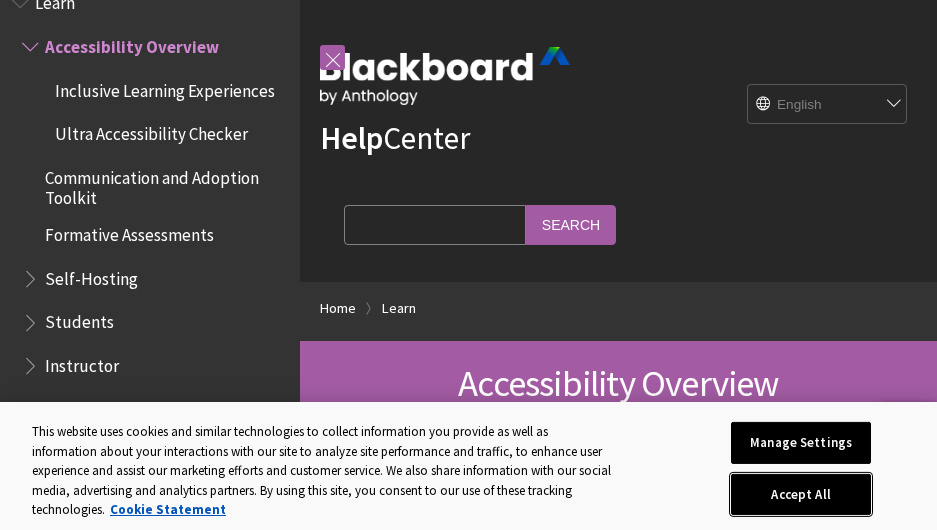 click on "Accept All" at bounding box center [801, 495] 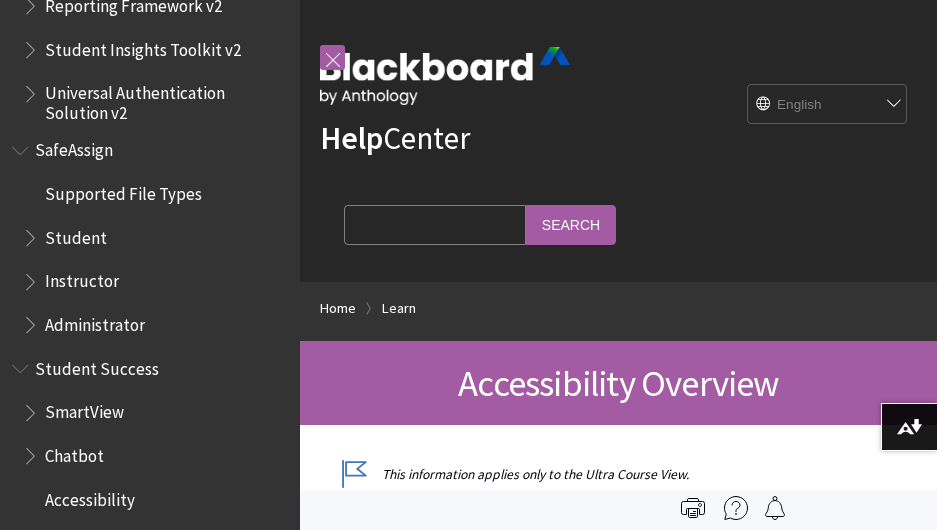 scroll, scrollTop: 2513, scrollLeft: 0, axis: vertical 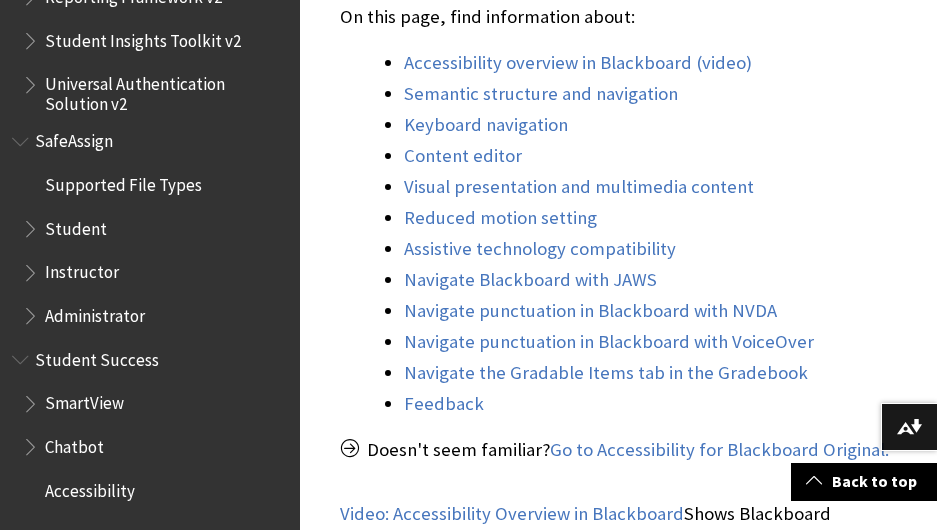 click on "Instructor" at bounding box center (82, 269) 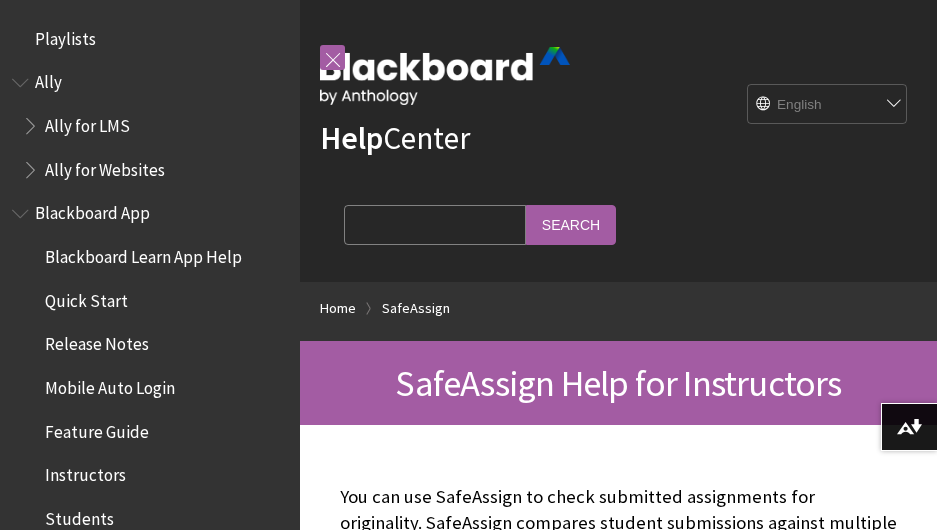 scroll, scrollTop: 0, scrollLeft: 0, axis: both 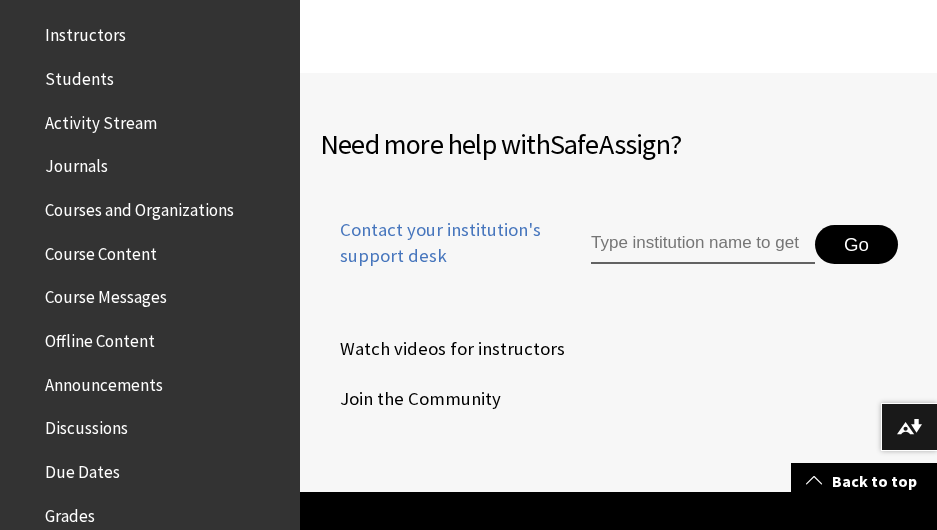 click on "Course Content" at bounding box center [101, 250] 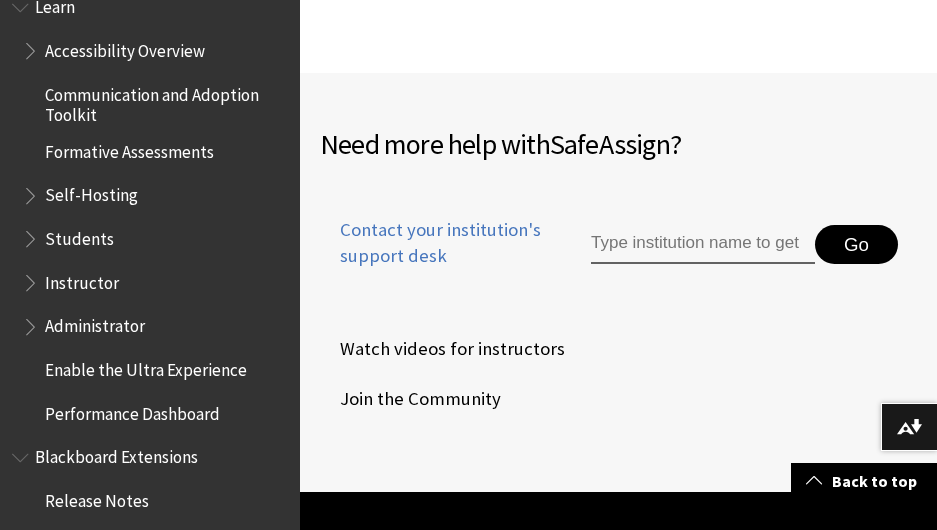scroll, scrollTop: 1831, scrollLeft: 0, axis: vertical 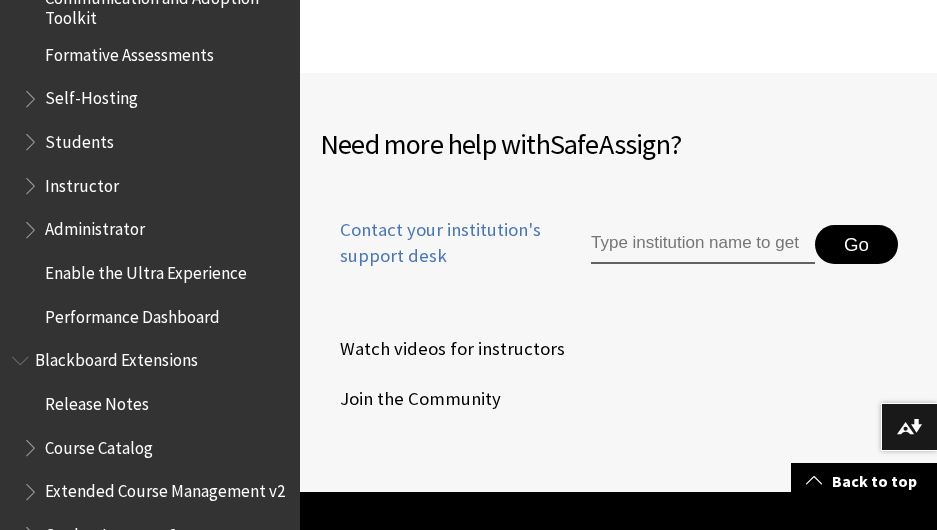 click on "All Products
Playlists
Playlists
Ally
Ally for LMS
Ally for Websites
Ally Ally for LMS Ally for Websites
Blackboard App
Blackboard Learn App Help
Quick Start
Release Notes" at bounding box center (150, 265) 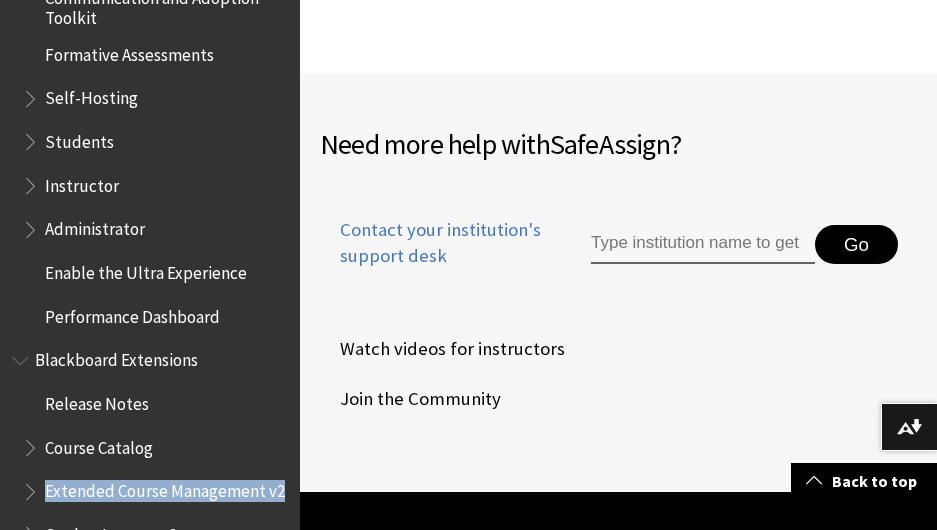 click on "All Products
Playlists
Playlists
Ally
Ally for LMS
Ally for Websites
Ally Ally for LMS Ally for Websites
Blackboard App
Blackboard Learn App Help
Quick Start
Release Notes" at bounding box center [150, 265] 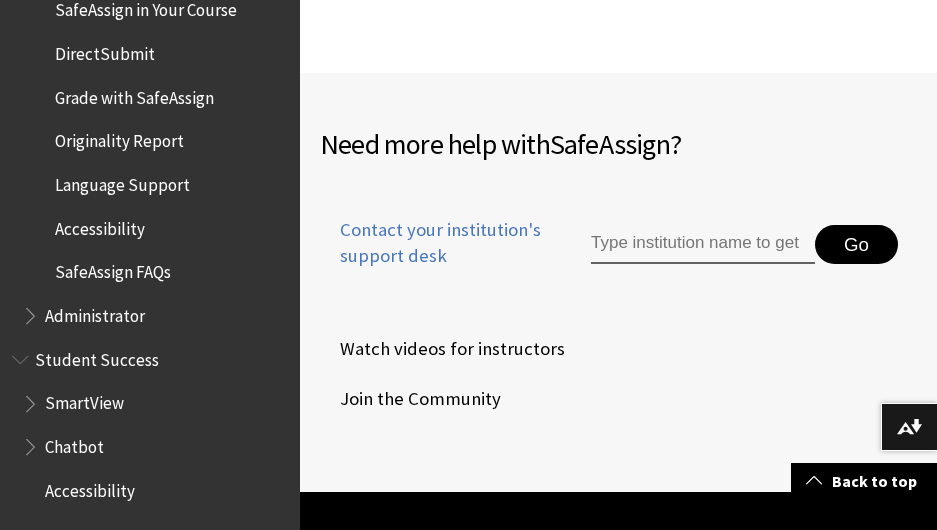 scroll, scrollTop: 2775, scrollLeft: 0, axis: vertical 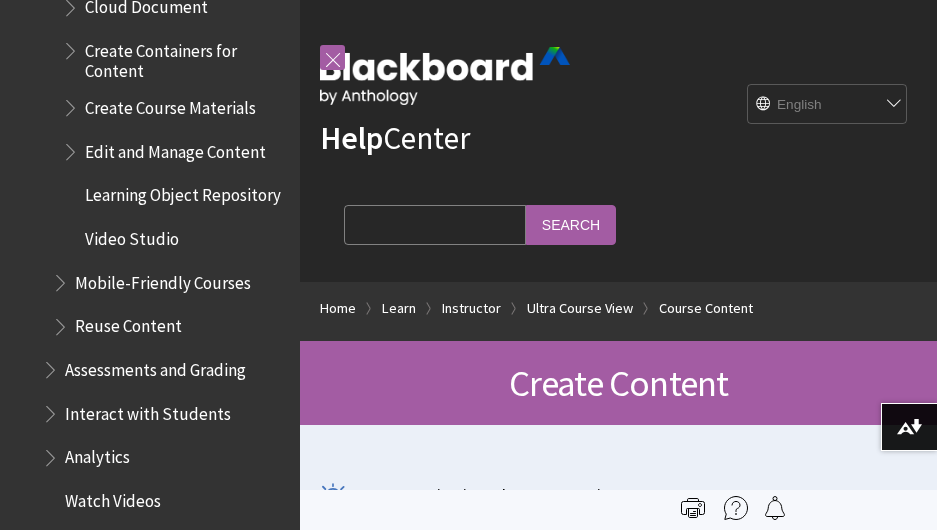 click on "Search Query" at bounding box center (435, 224) 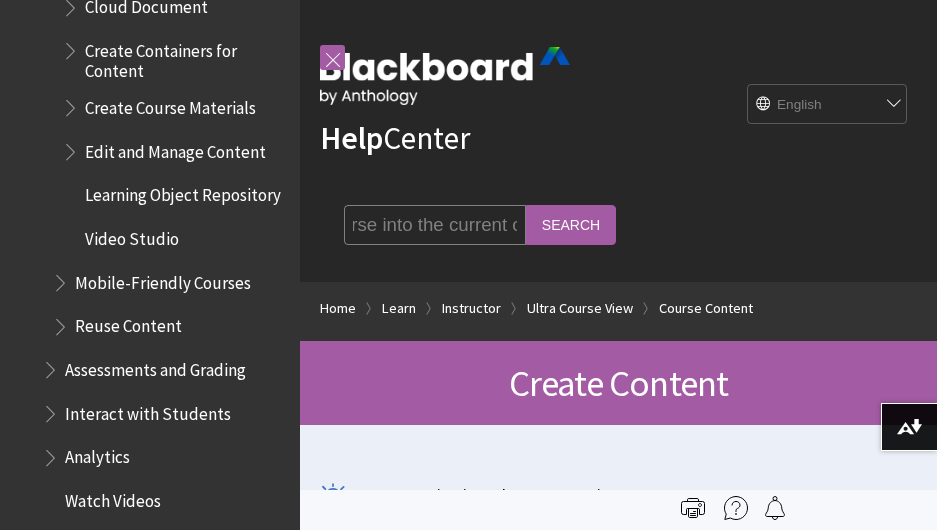 scroll, scrollTop: 0, scrollLeft: 215, axis: horizontal 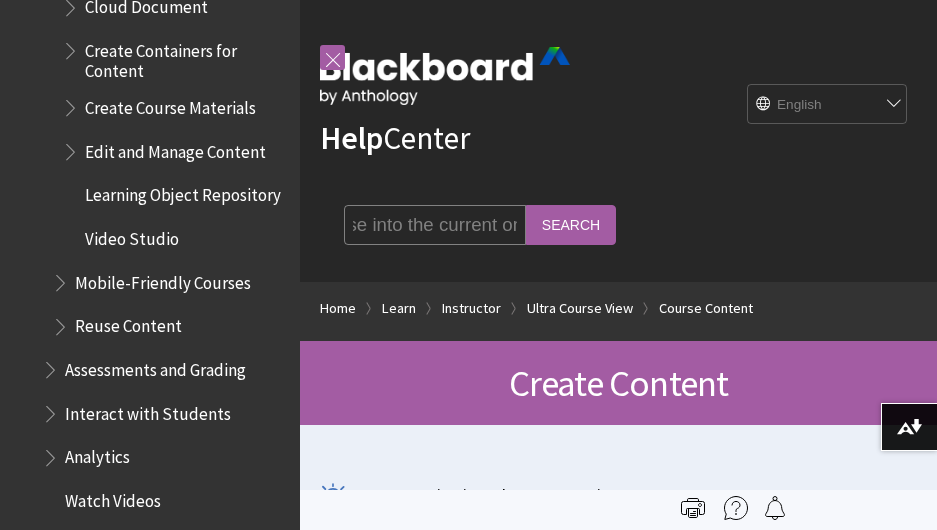 type on "how to copy another course into the current one" 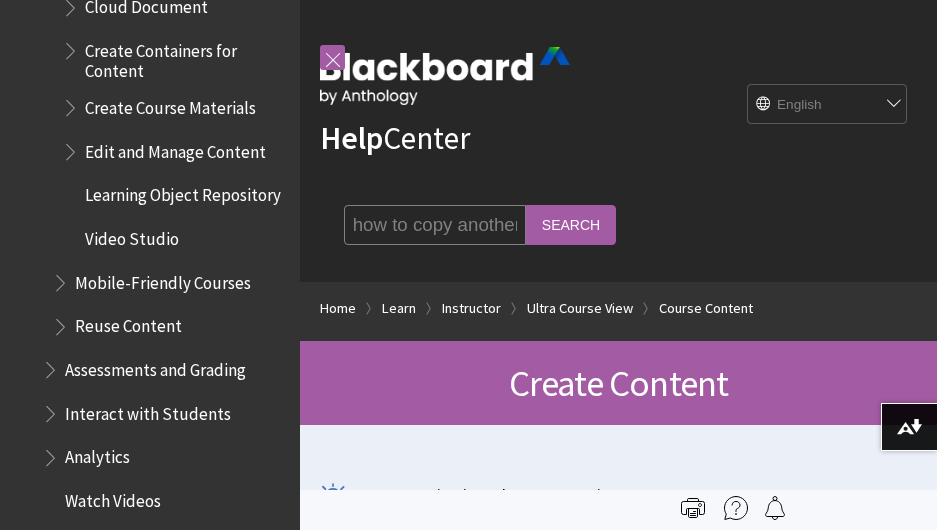 scroll, scrollTop: 0, scrollLeft: 0, axis: both 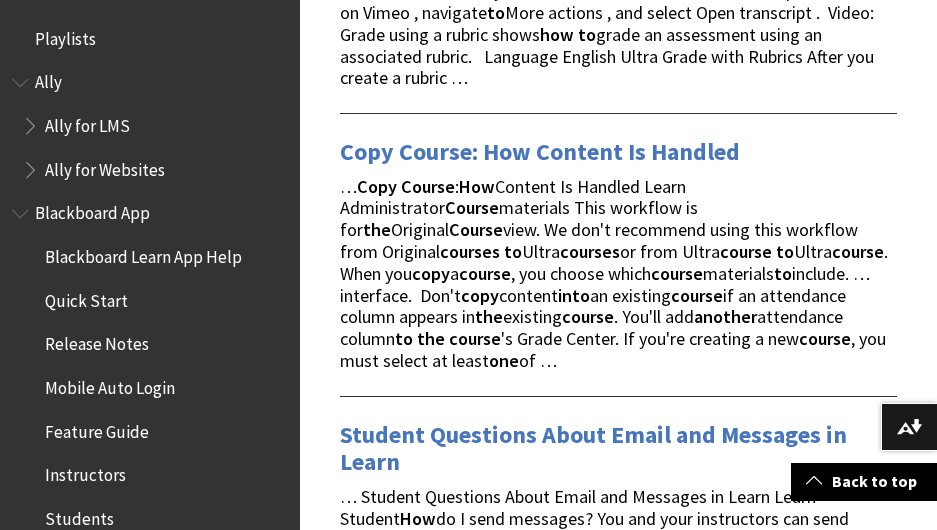 click on "Copy Course: How Content Is Handled" at bounding box center (540, 152) 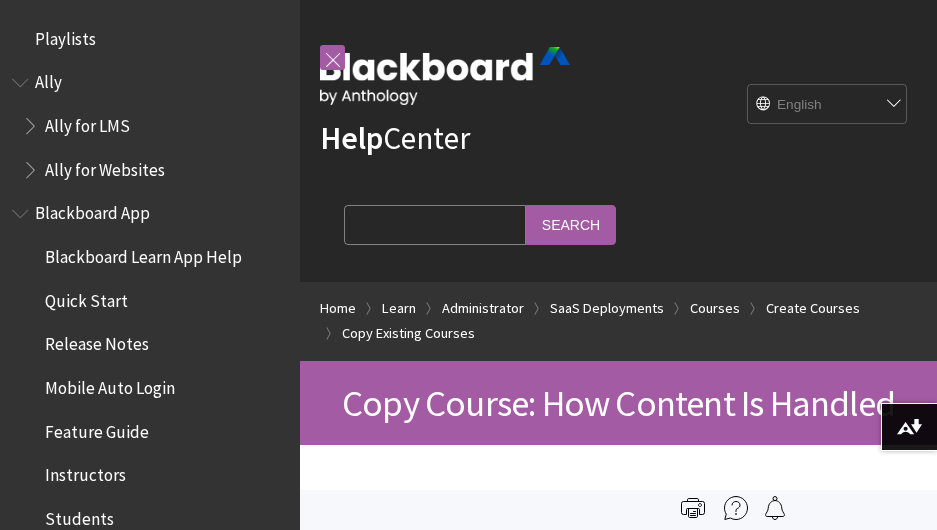 scroll, scrollTop: 0, scrollLeft: 0, axis: both 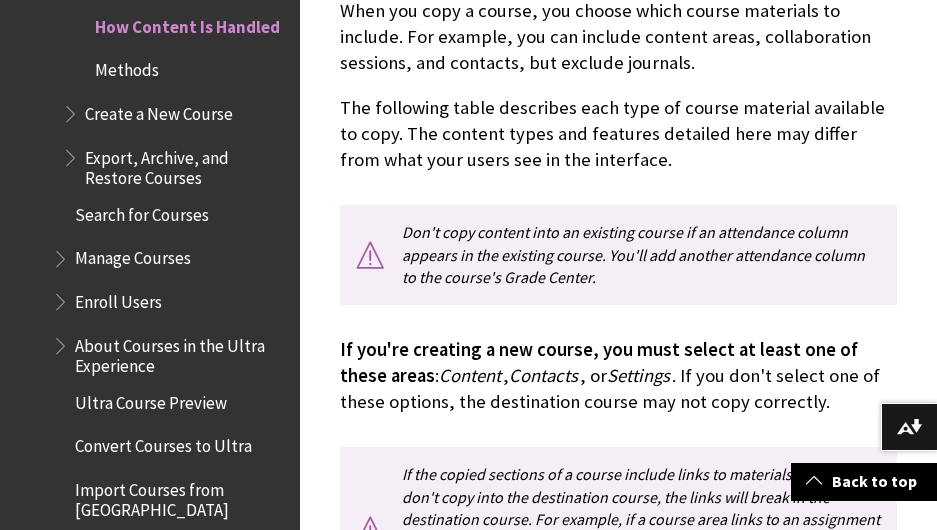 click on "Create a New Course" at bounding box center [159, 110] 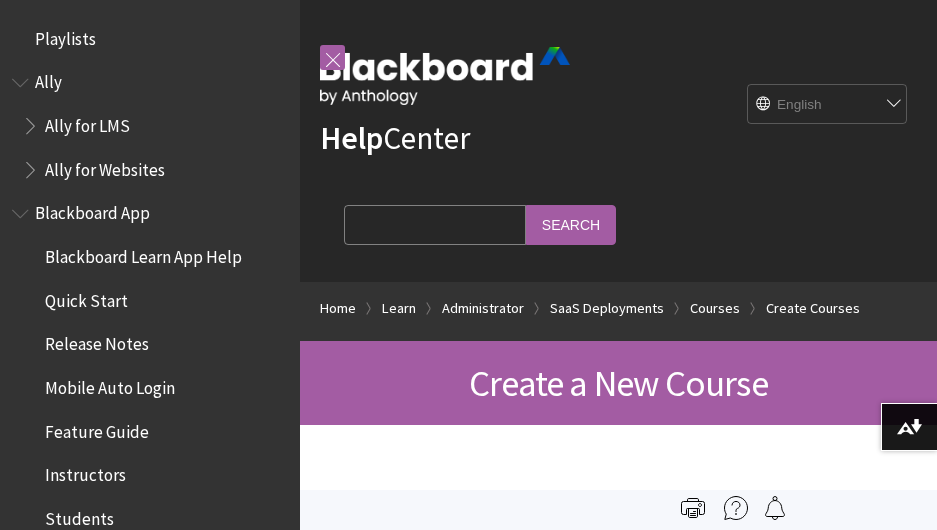 scroll, scrollTop: 0, scrollLeft: 0, axis: both 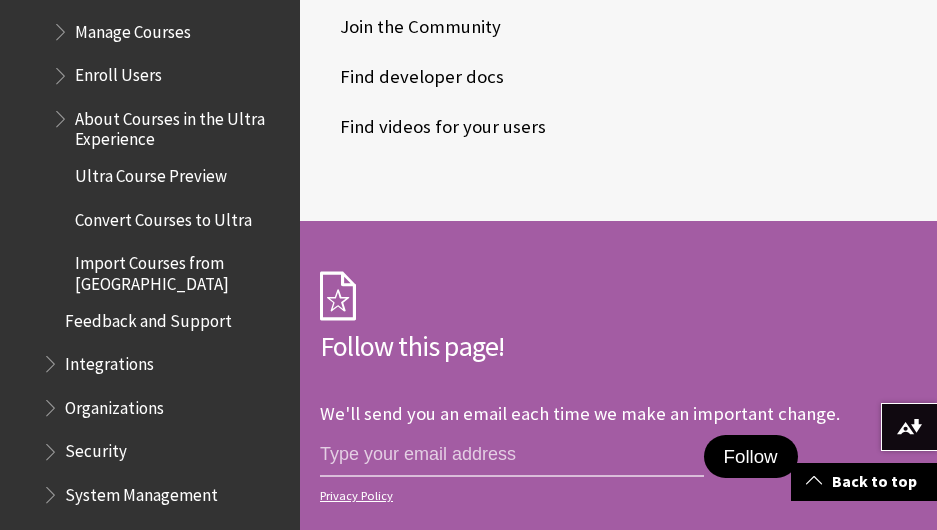 click on "Convert Courses to Ultra" at bounding box center [163, 216] 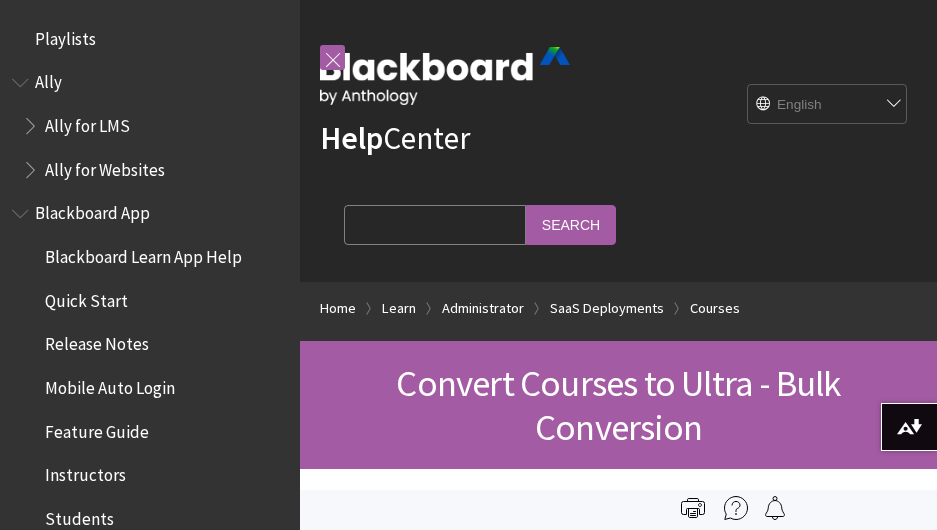 scroll, scrollTop: 0, scrollLeft: 0, axis: both 